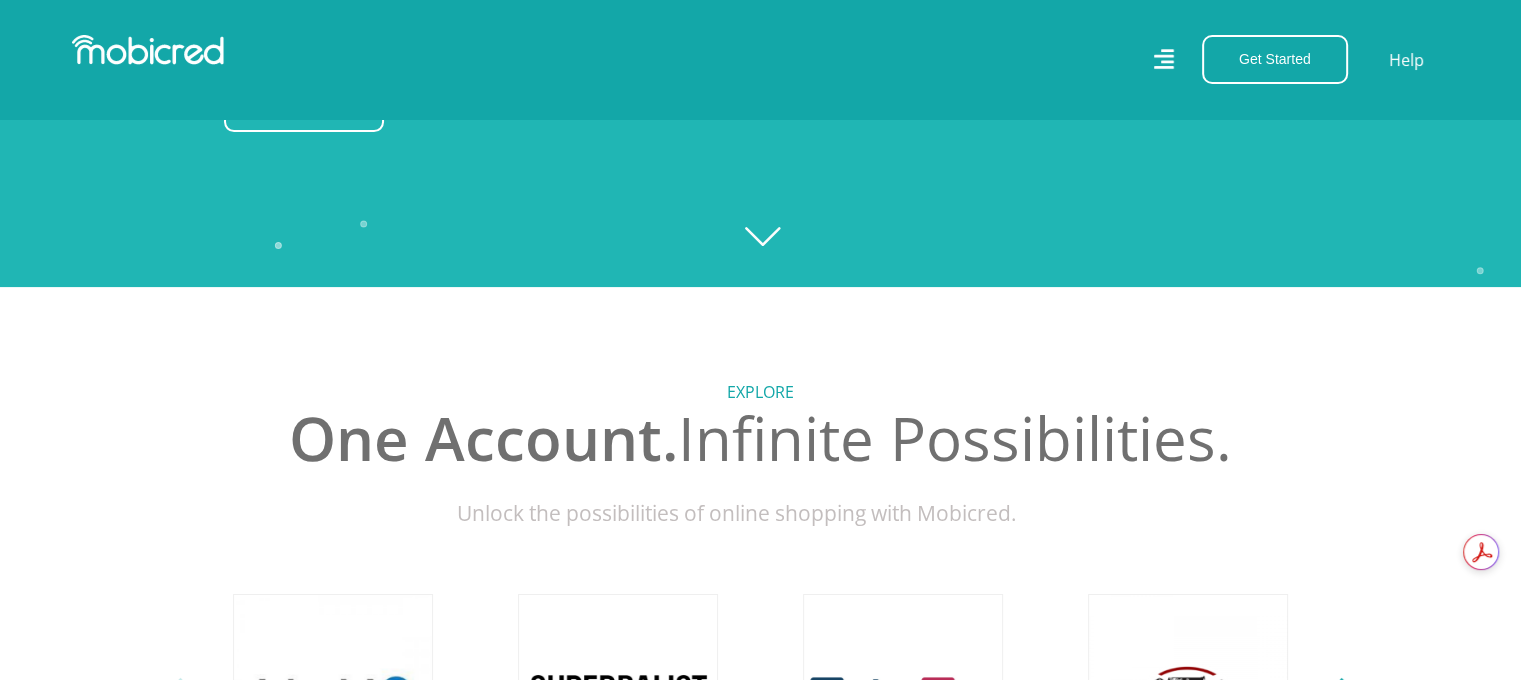 scroll, scrollTop: 400, scrollLeft: 0, axis: vertical 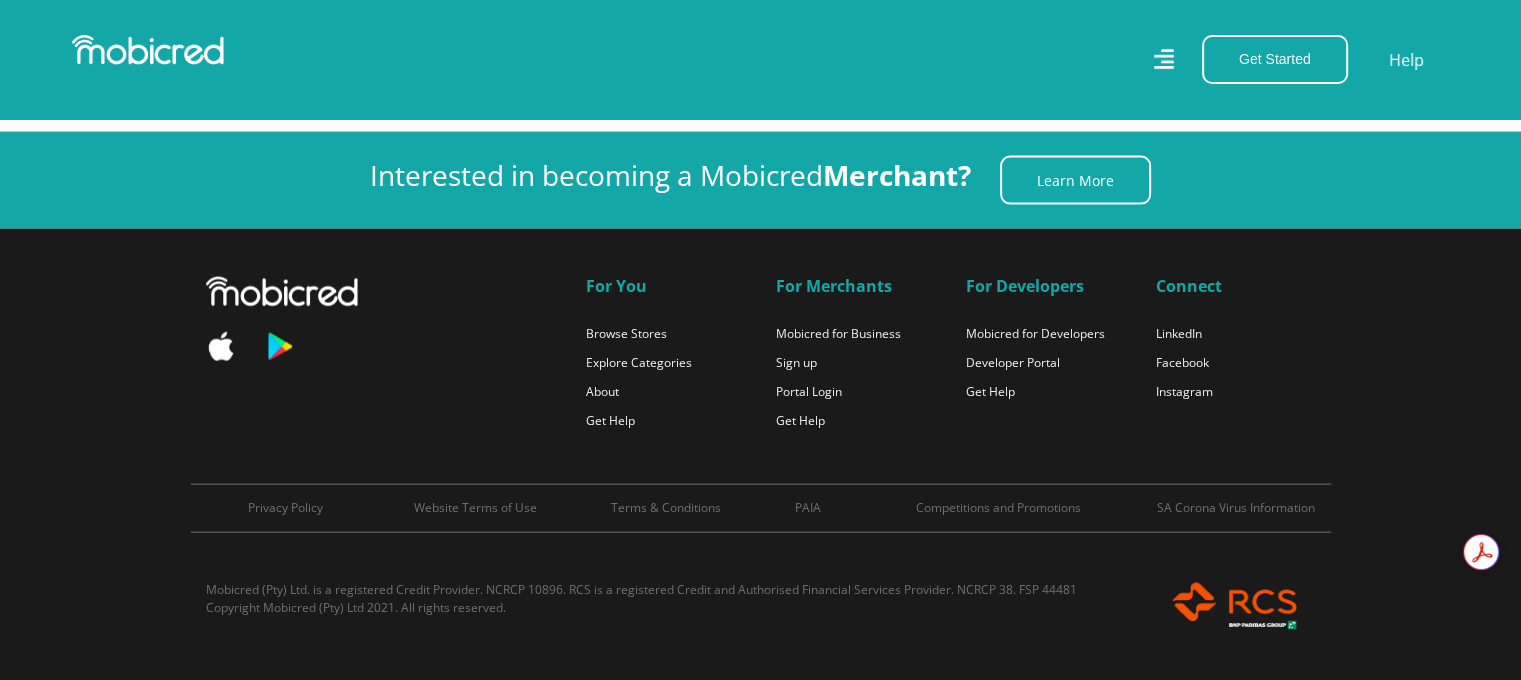 click 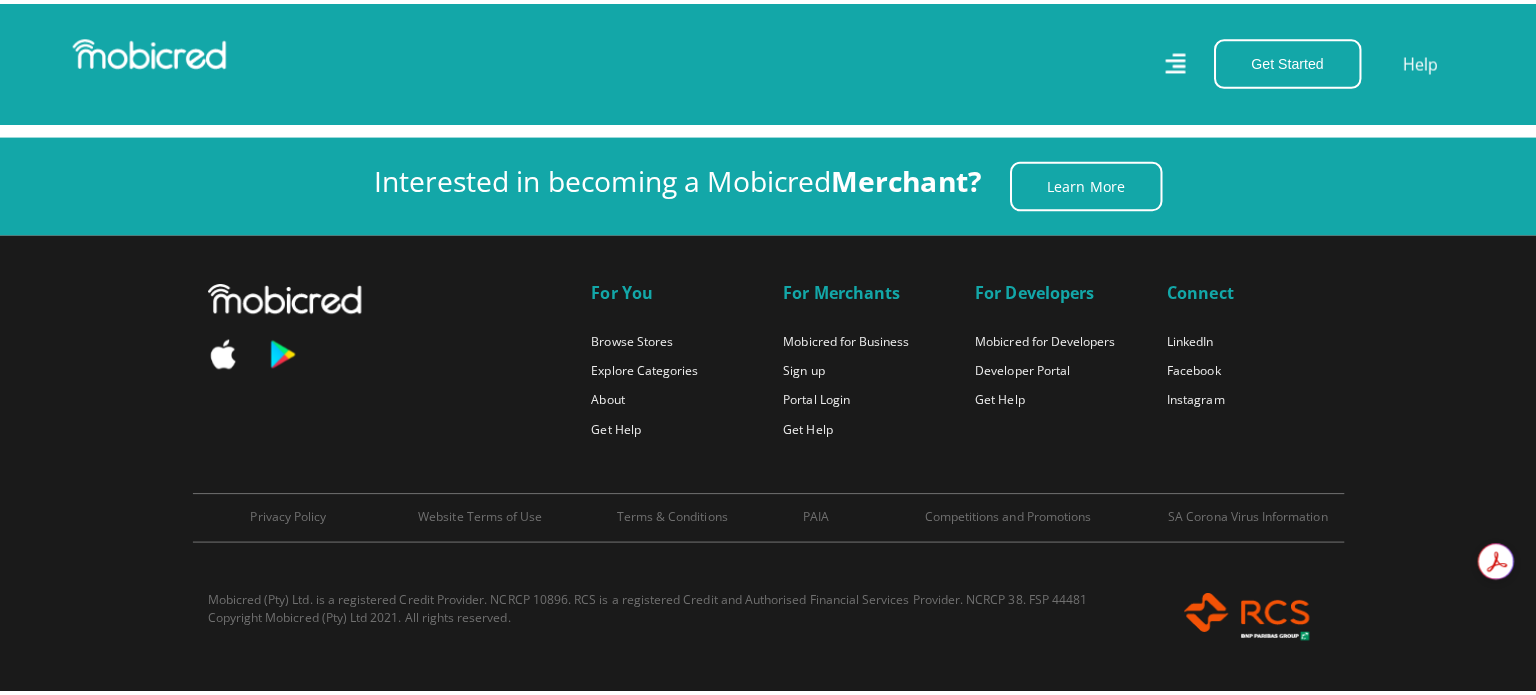 scroll, scrollTop: 4423, scrollLeft: 0, axis: vertical 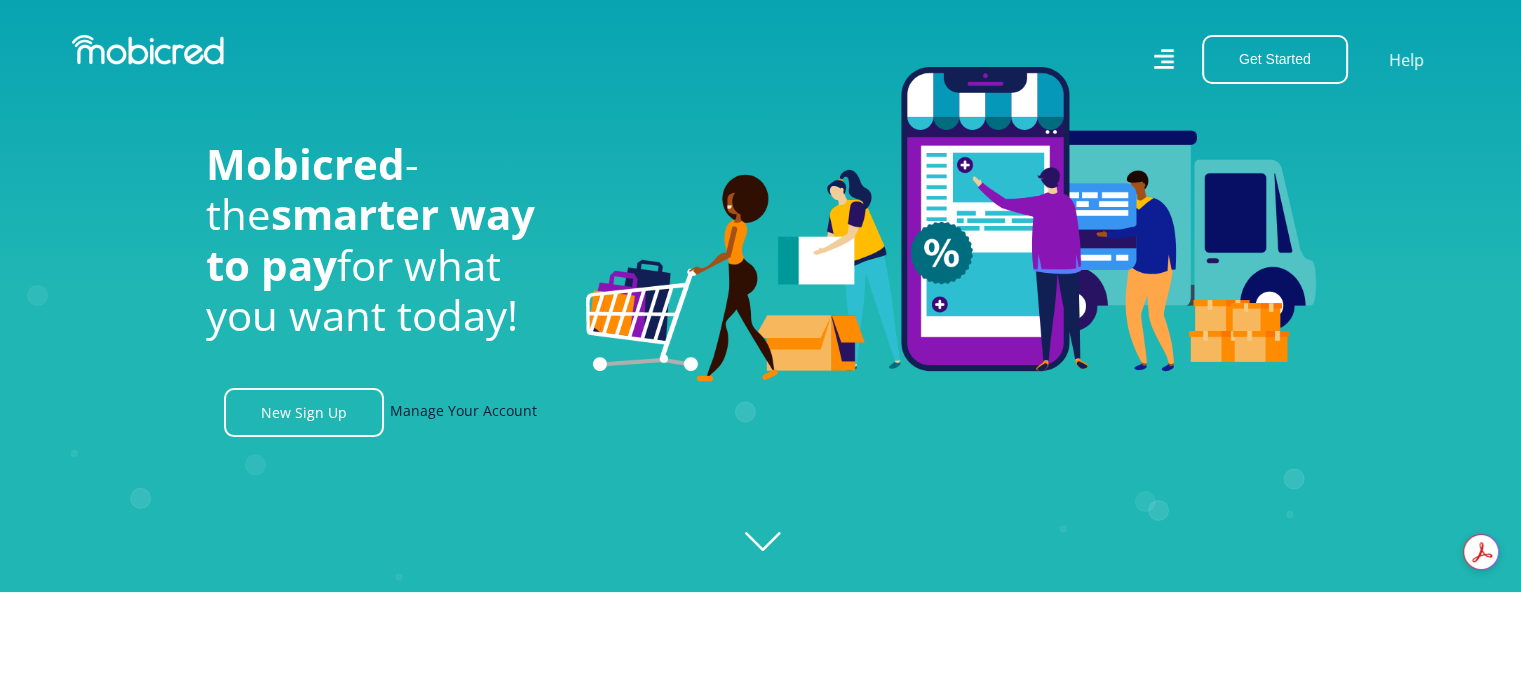 click on "Manage Your Account" at bounding box center (463, 412) 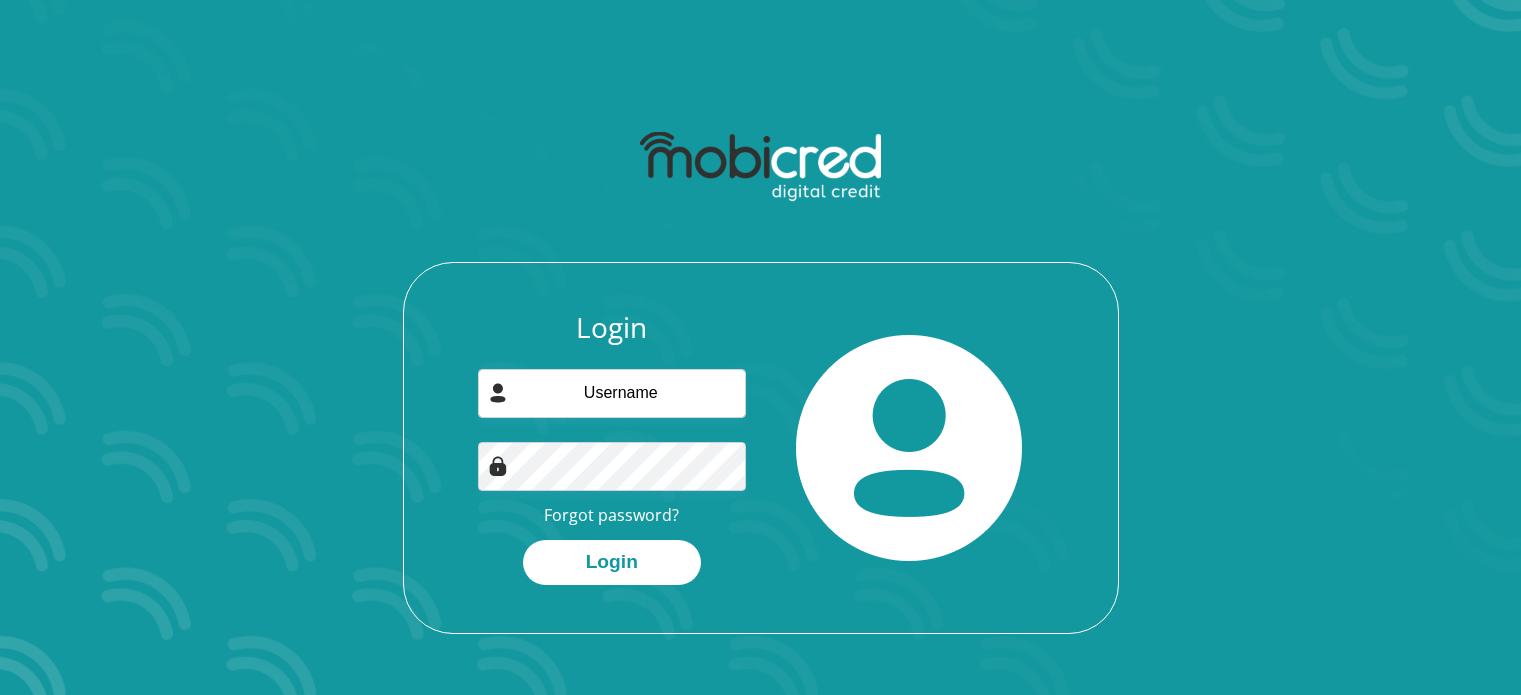 scroll, scrollTop: 0, scrollLeft: 0, axis: both 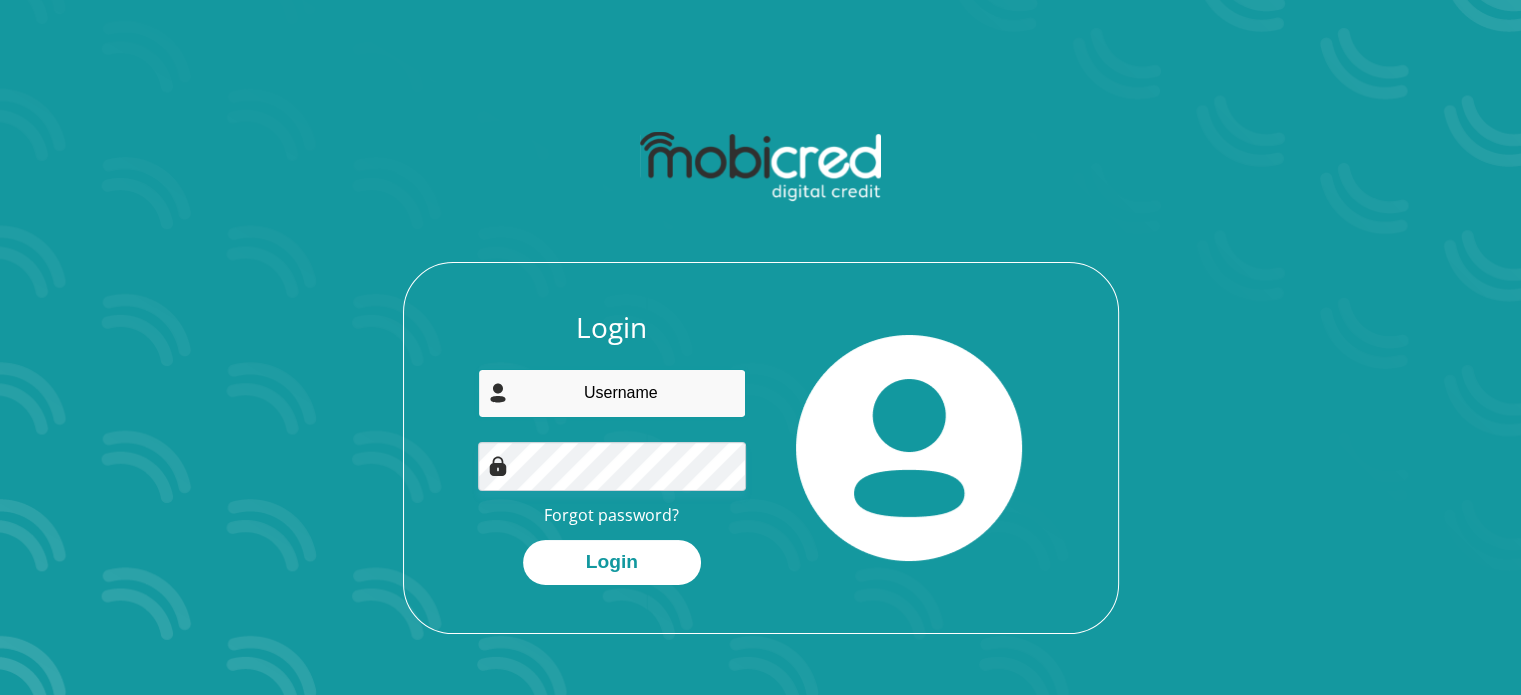 click at bounding box center [612, 393] 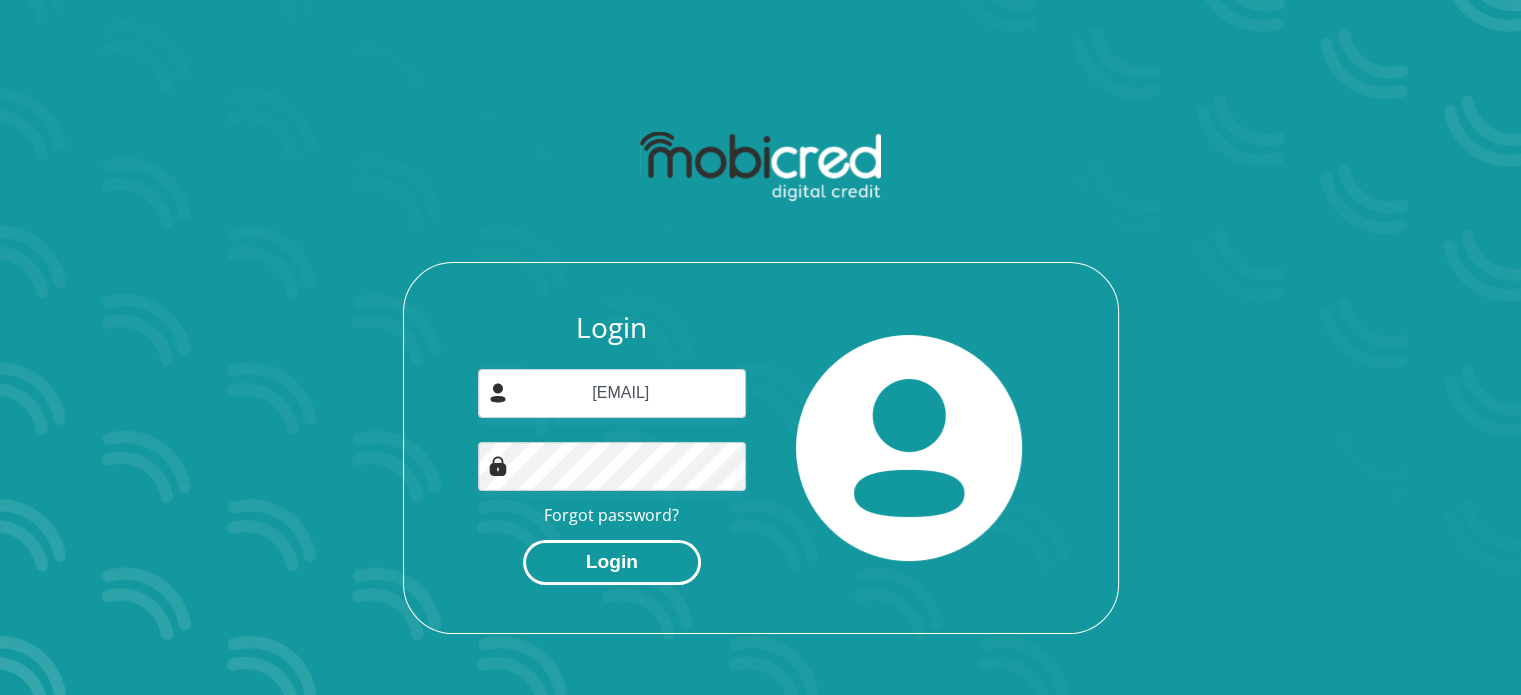 click on "Login" at bounding box center (612, 562) 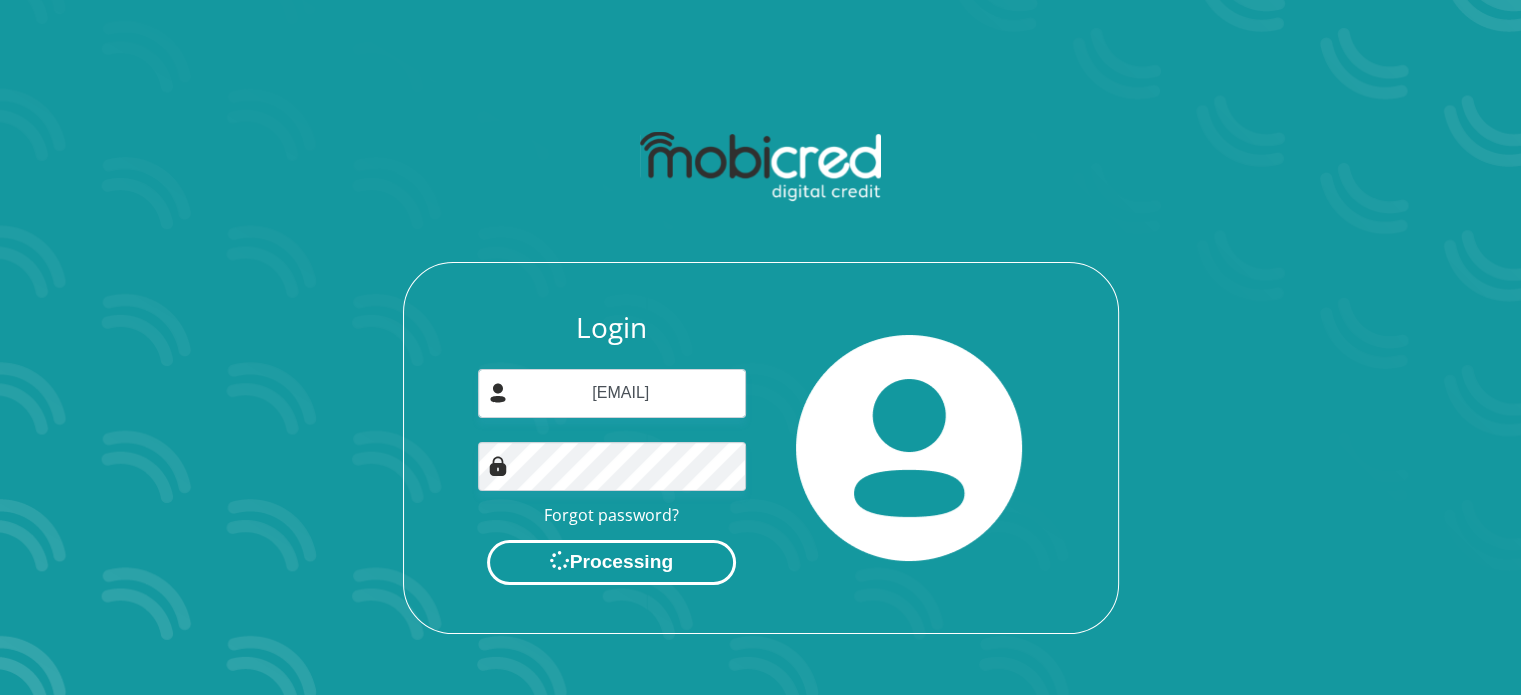 scroll, scrollTop: 0, scrollLeft: 0, axis: both 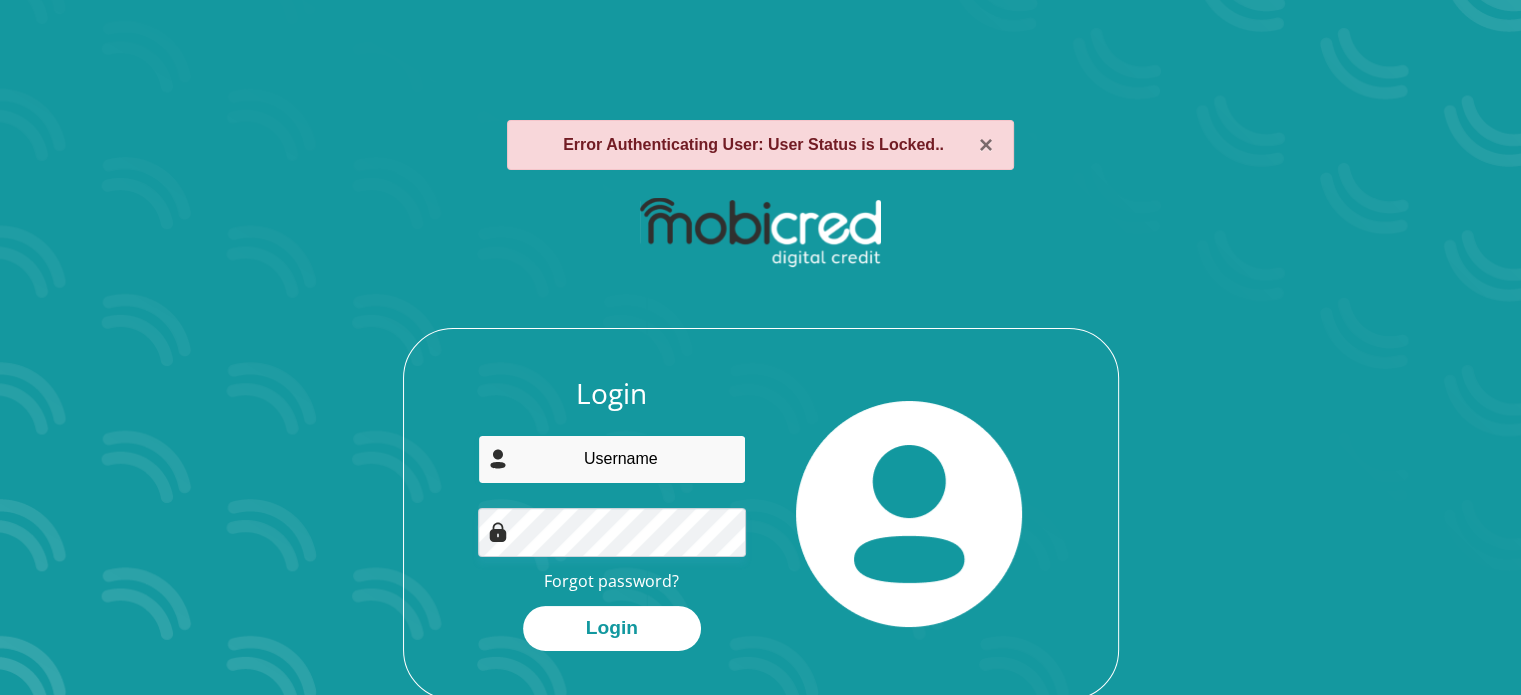 click at bounding box center [612, 459] 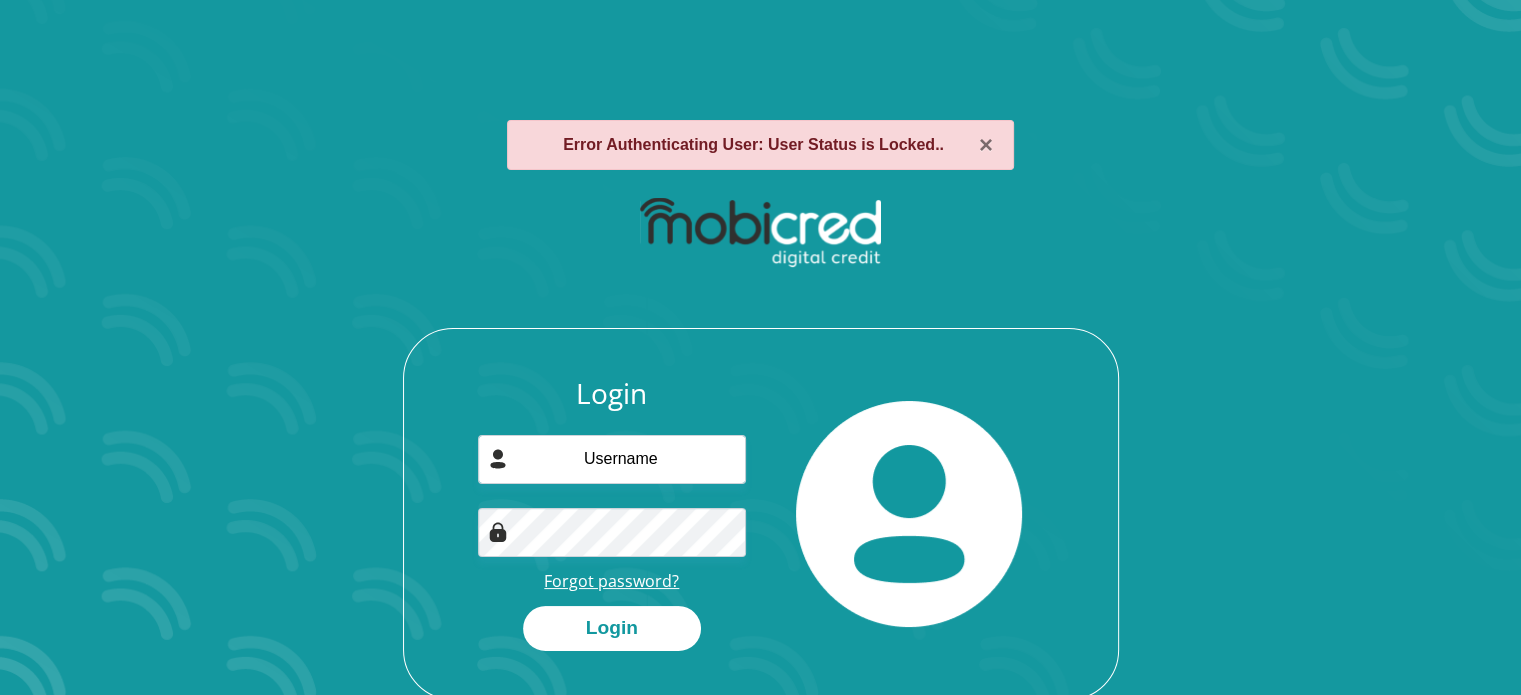 click on "Forgot password?" at bounding box center (611, 581) 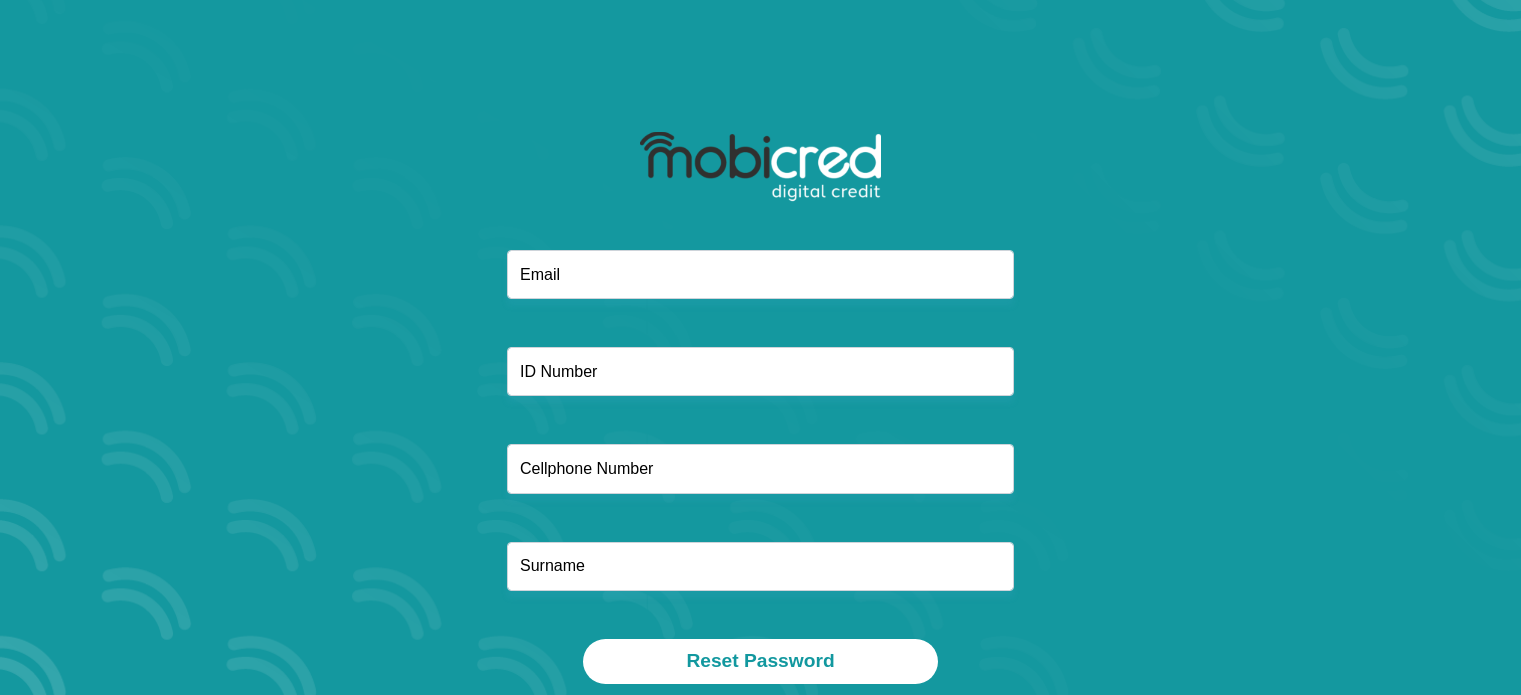scroll, scrollTop: 0, scrollLeft: 0, axis: both 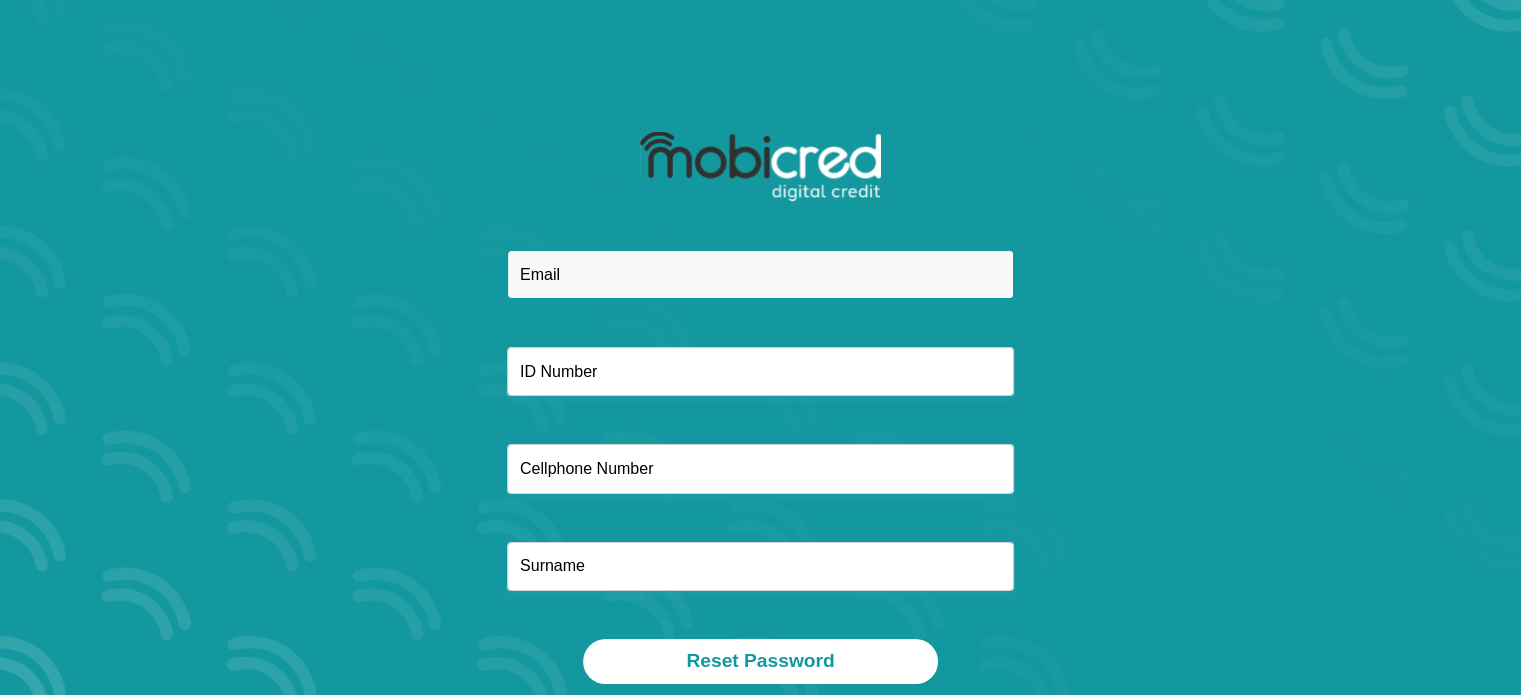 click at bounding box center (760, 274) 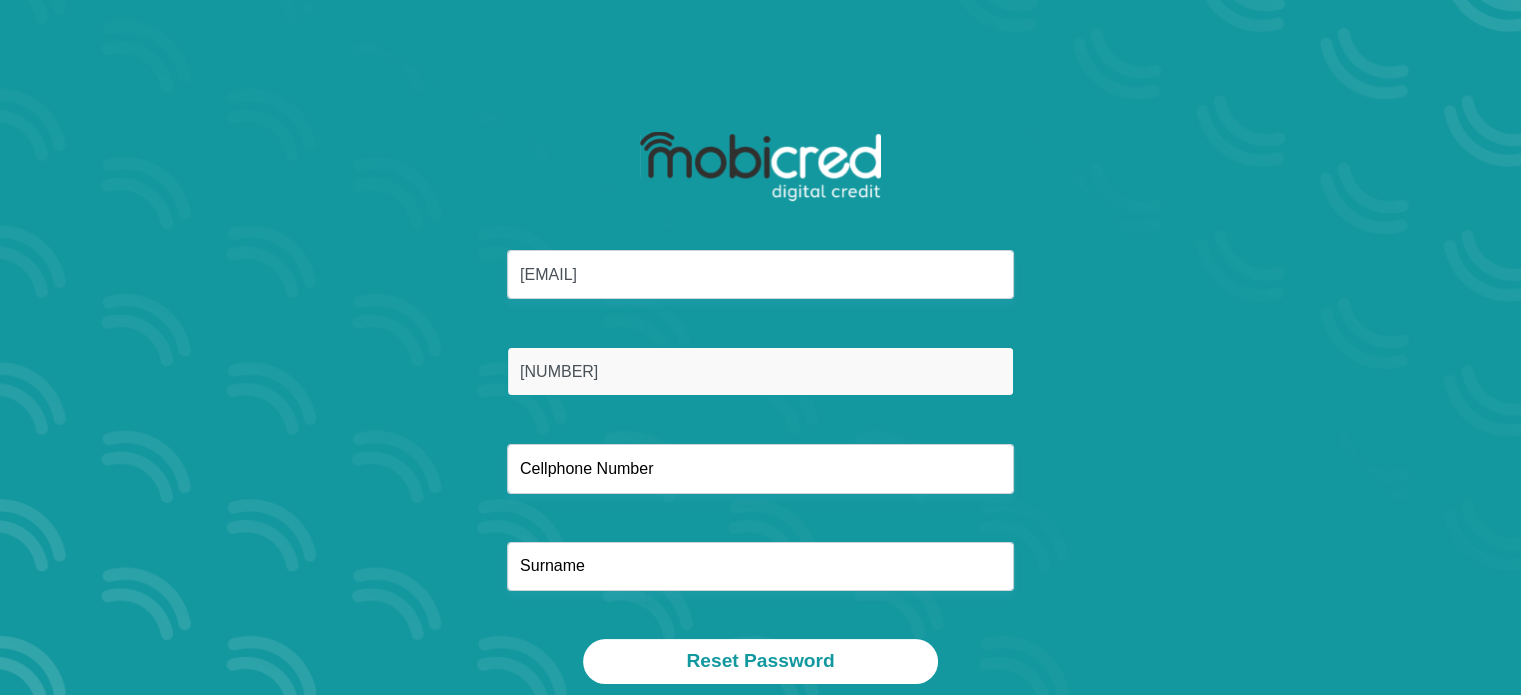 type on "8908266104088" 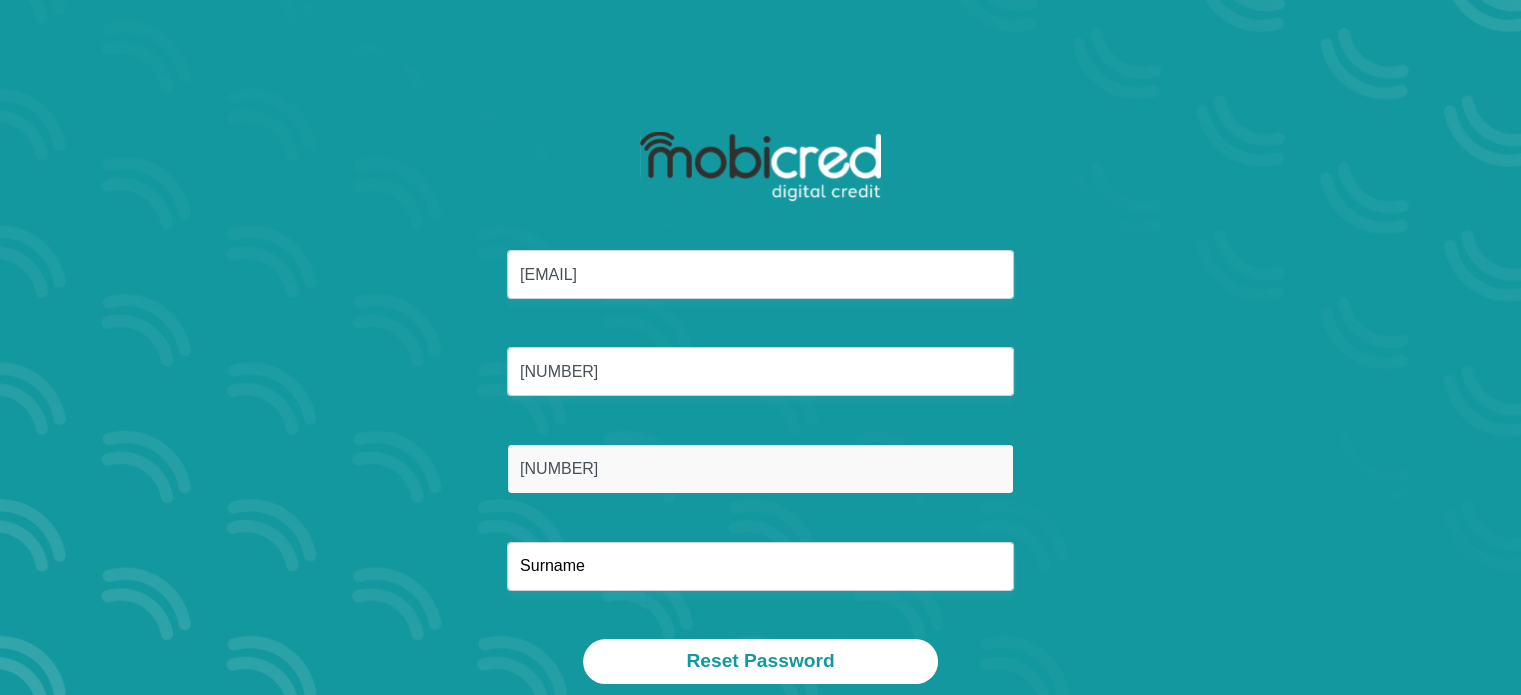 type on "0711352301" 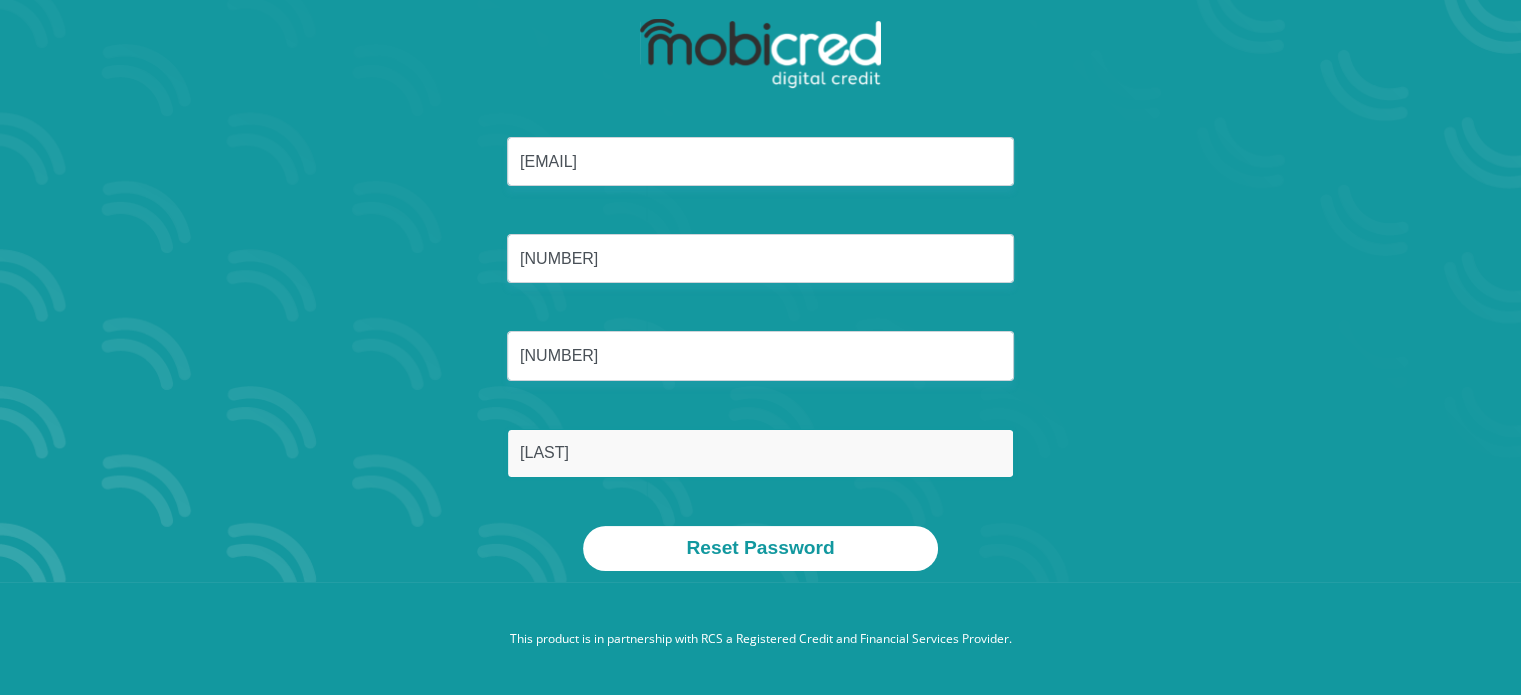 scroll, scrollTop: 114, scrollLeft: 0, axis: vertical 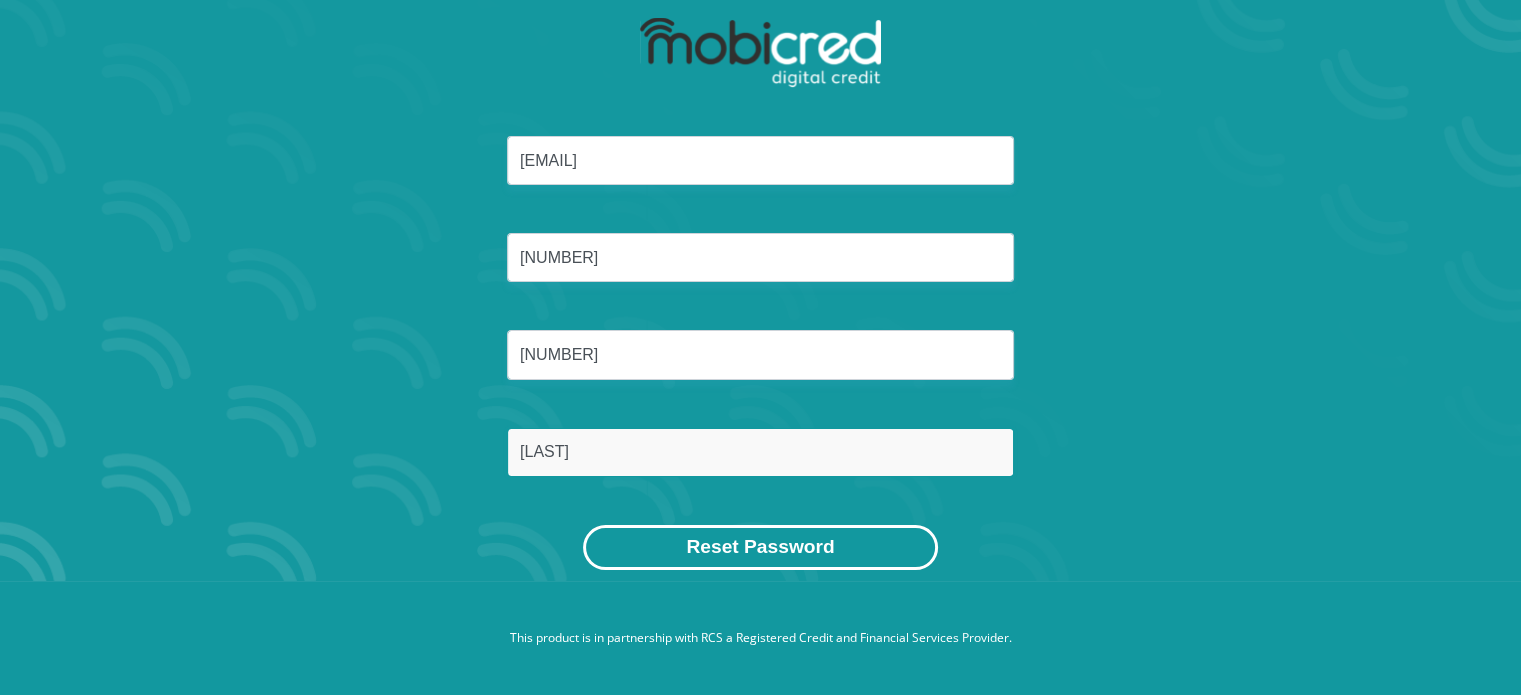 type on "Mmako" 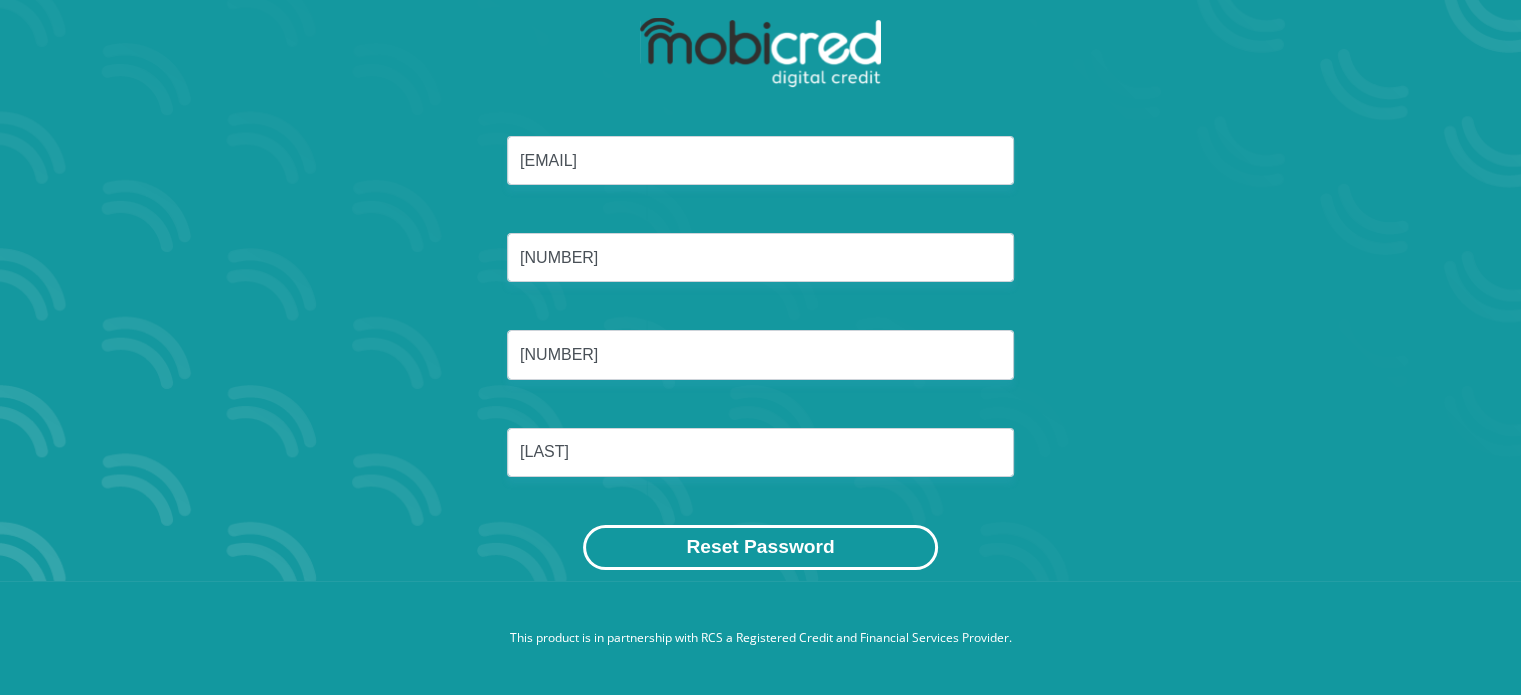 click on "Reset Password" at bounding box center [760, 547] 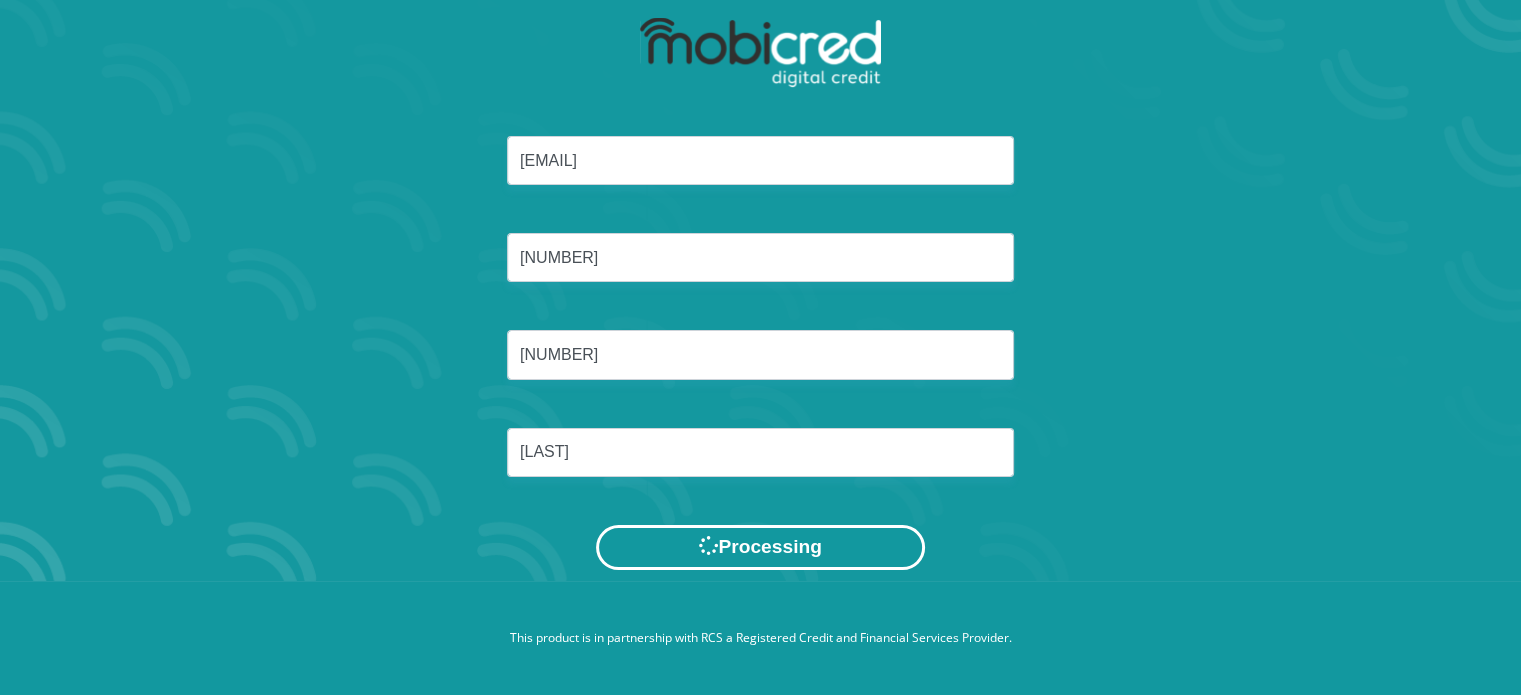 scroll, scrollTop: 0, scrollLeft: 0, axis: both 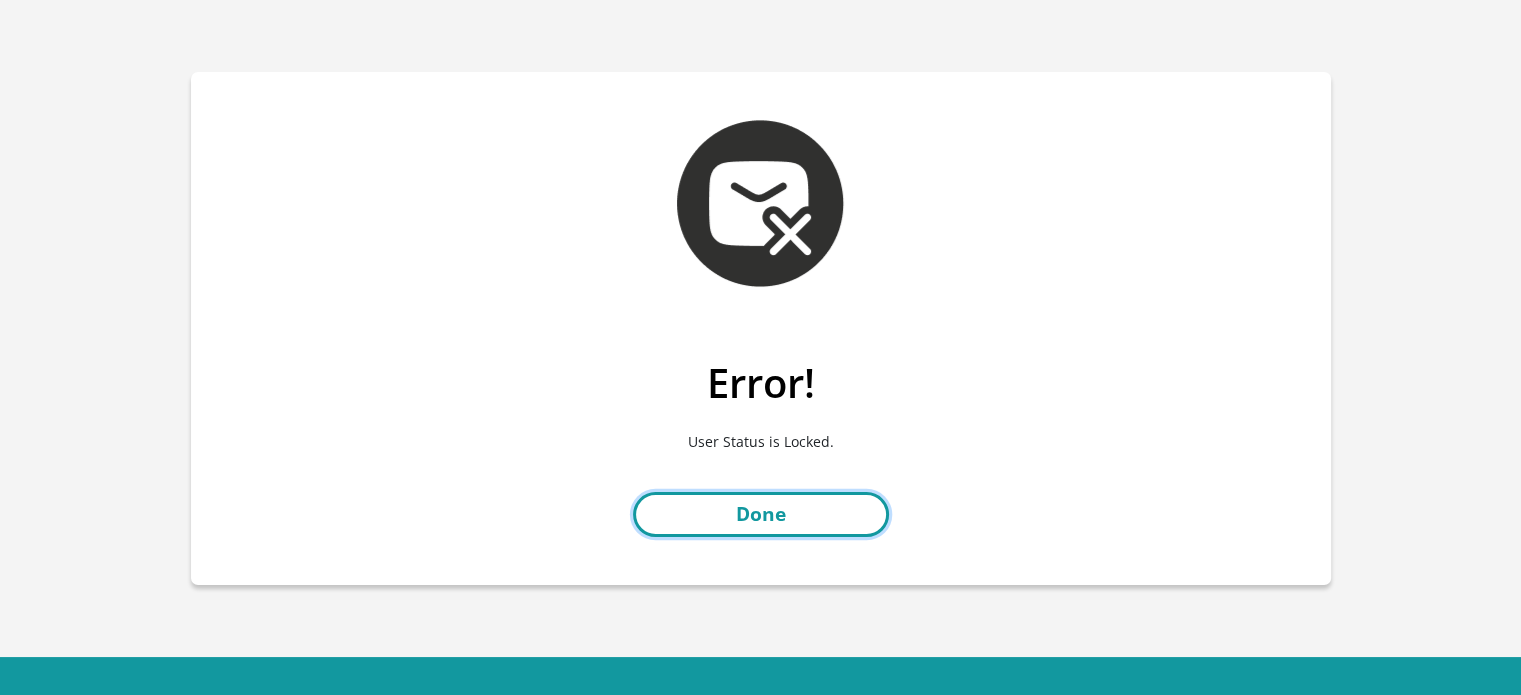click on "Done" at bounding box center (761, 514) 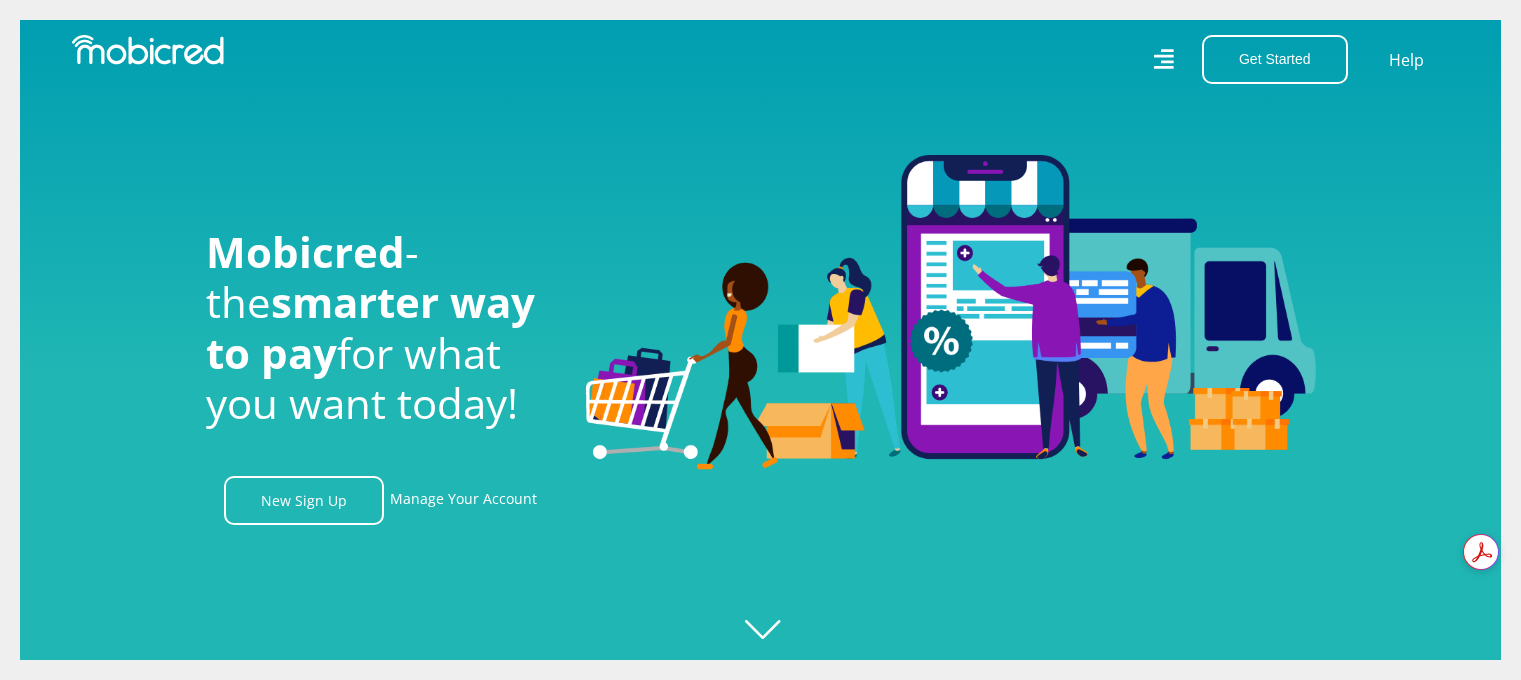 scroll, scrollTop: 0, scrollLeft: 0, axis: both 